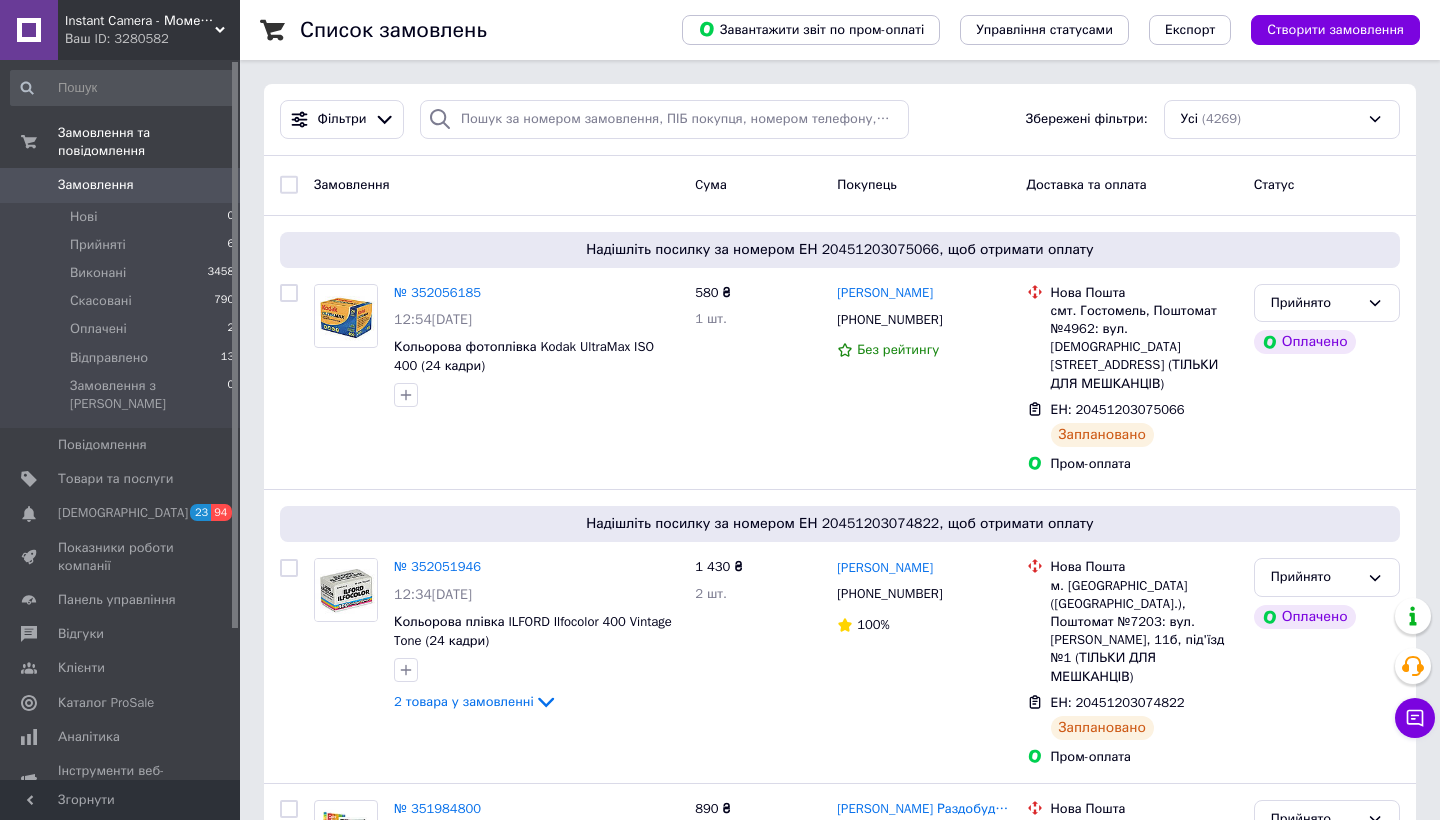 scroll, scrollTop: 0, scrollLeft: 0, axis: both 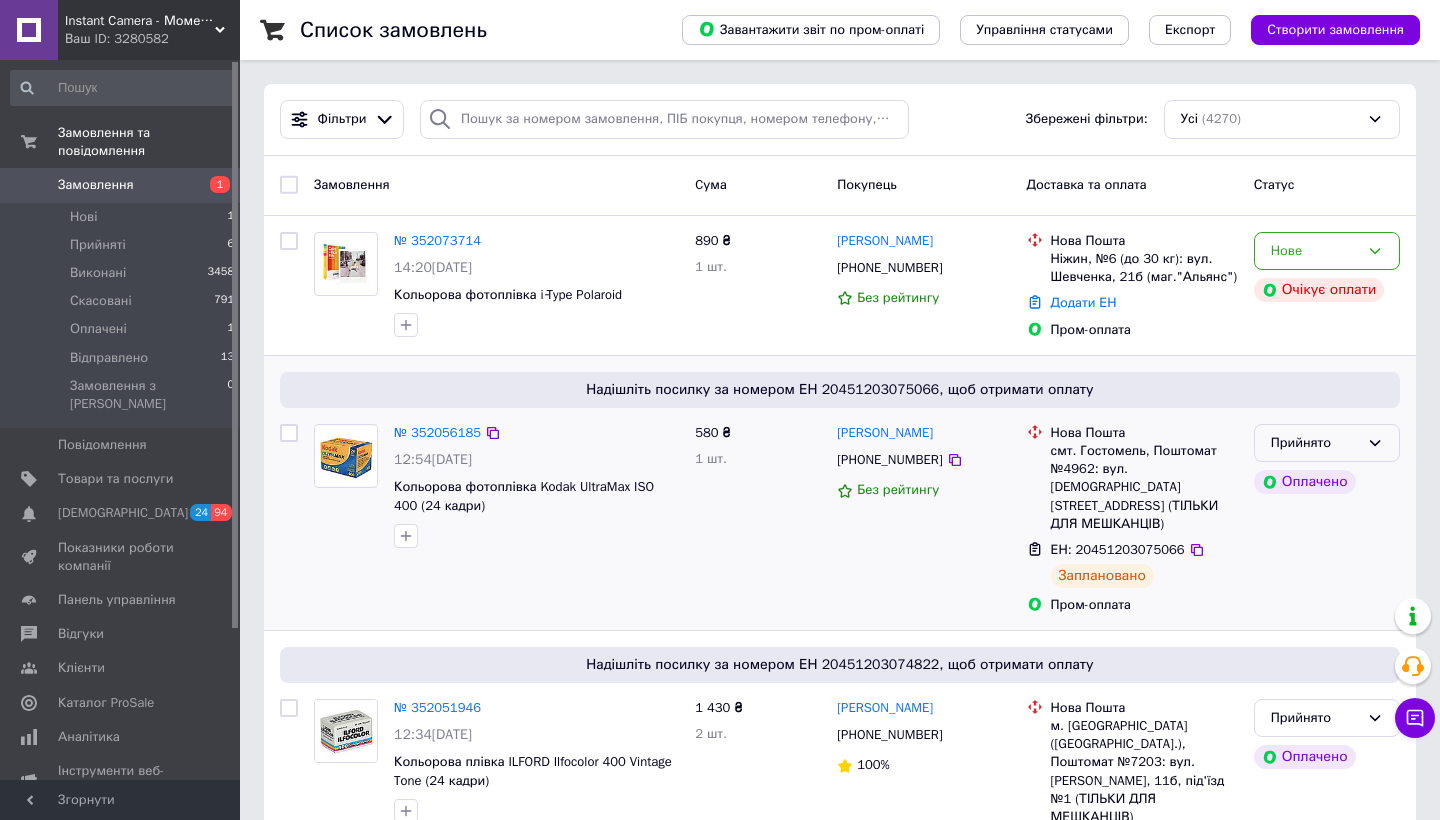 click on "Прийнято" at bounding box center (1327, 443) 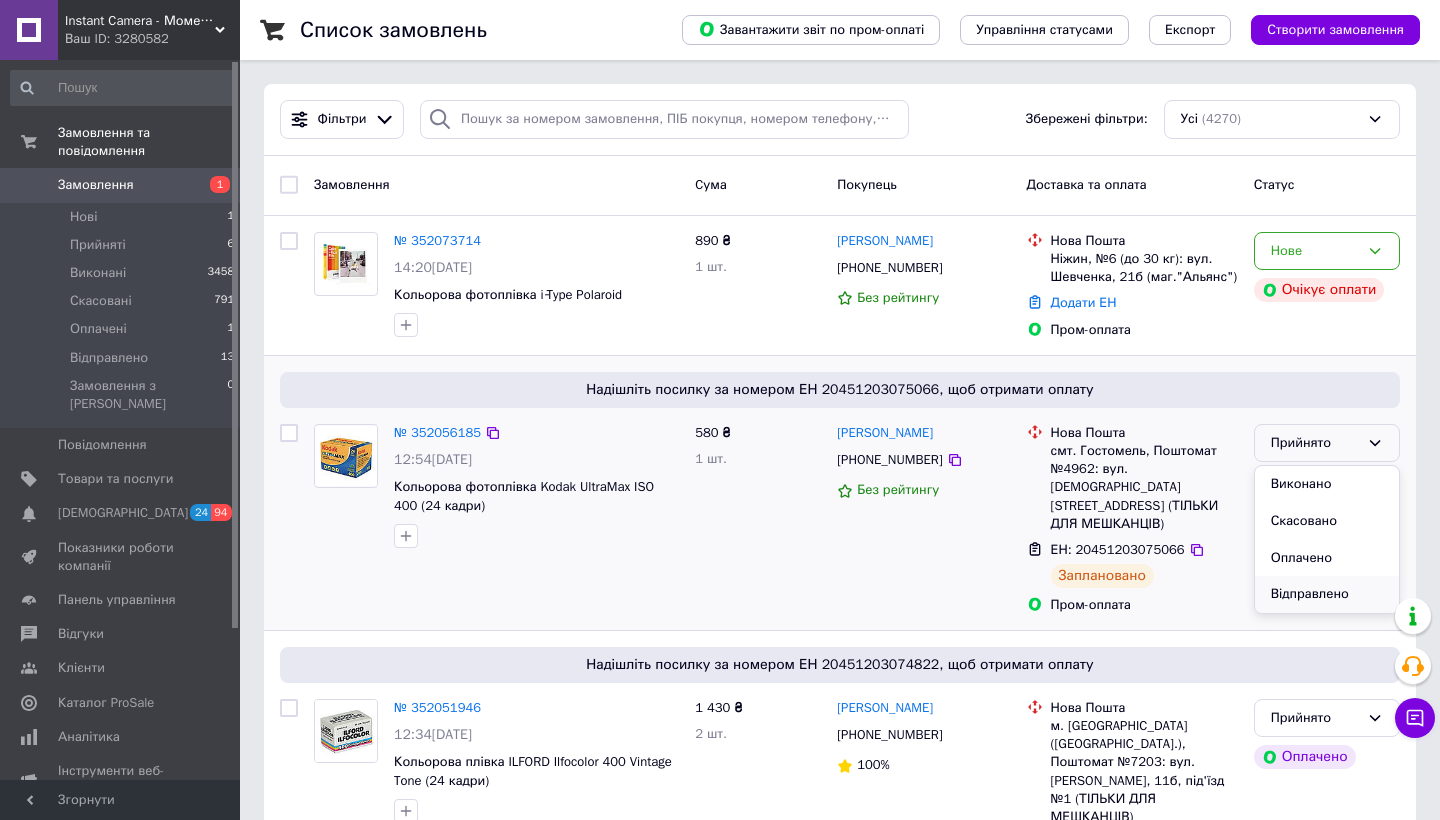 click on "Відправлено" at bounding box center (1327, 594) 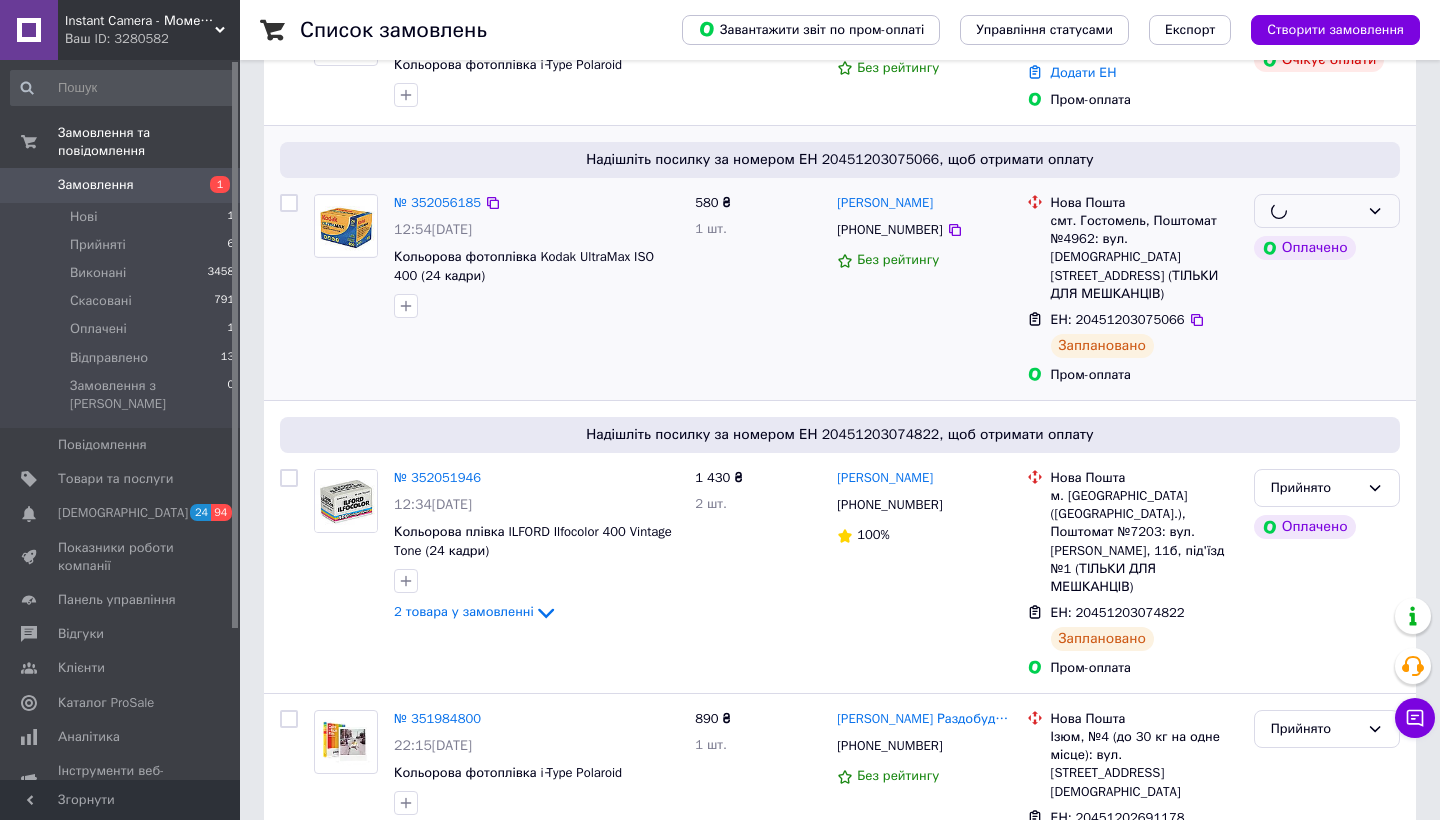 scroll, scrollTop: 232, scrollLeft: 0, axis: vertical 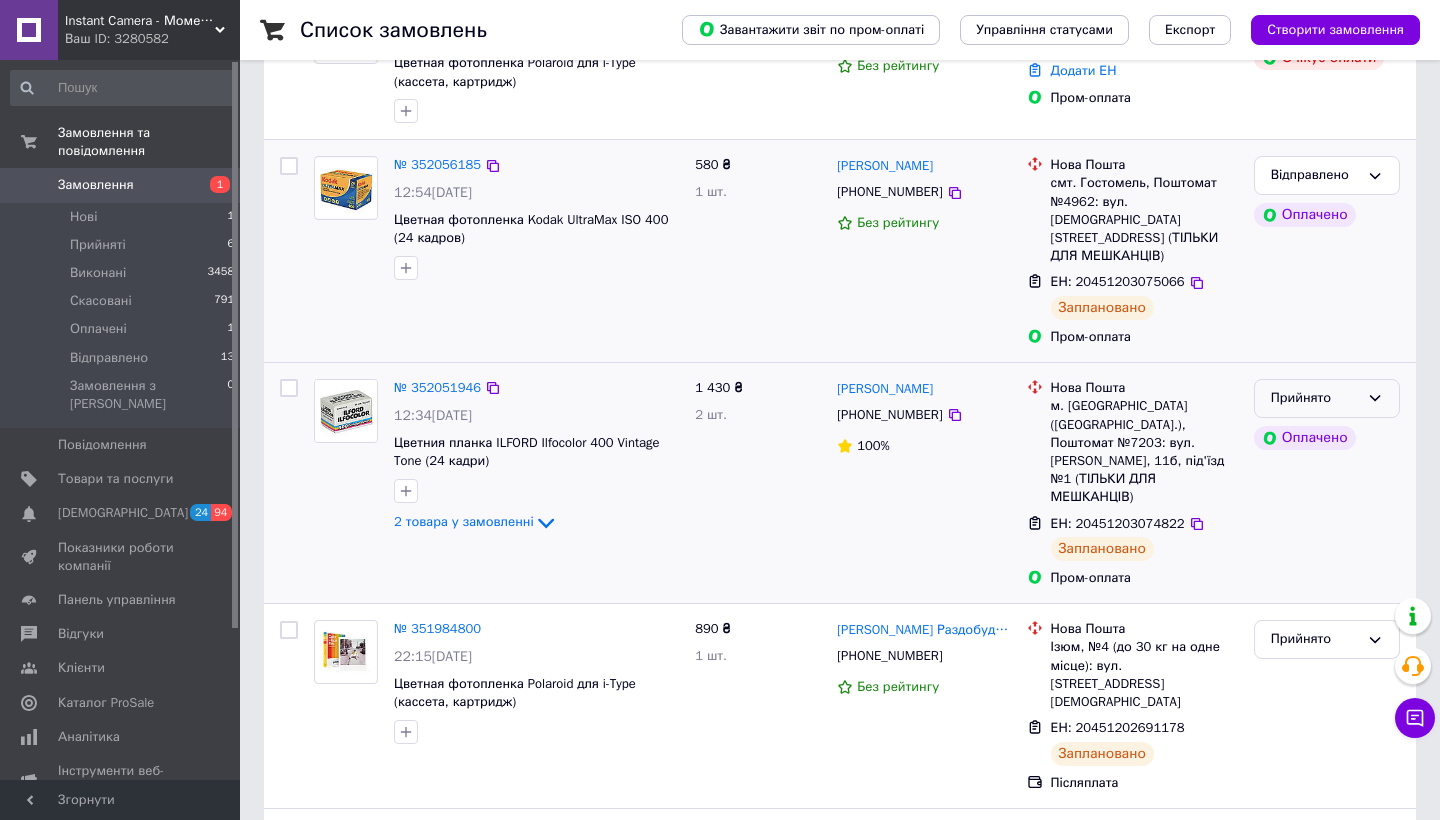 click on "Прийнято" at bounding box center [1327, 398] 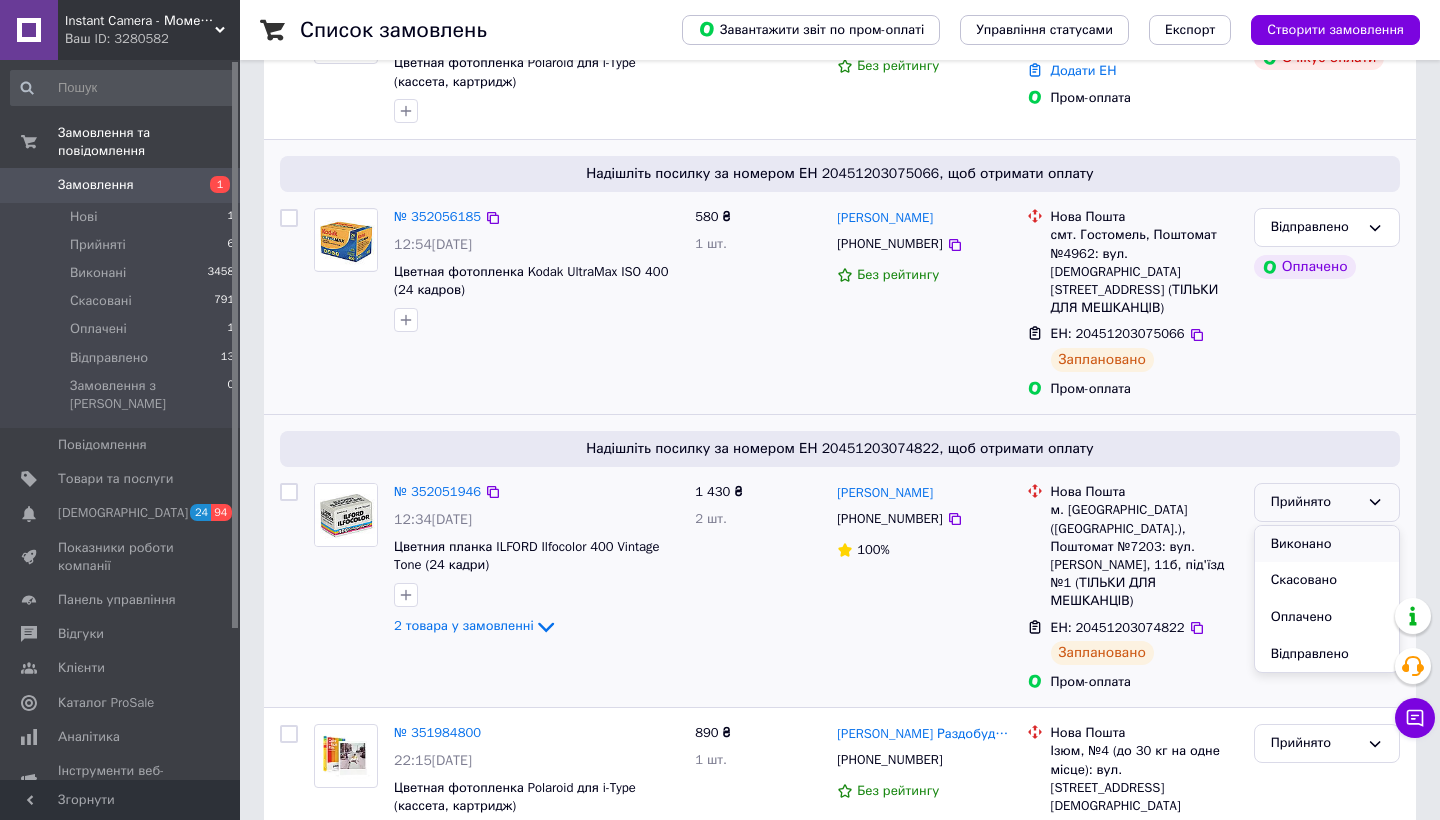 click on "Виконано" at bounding box center (1327, 544) 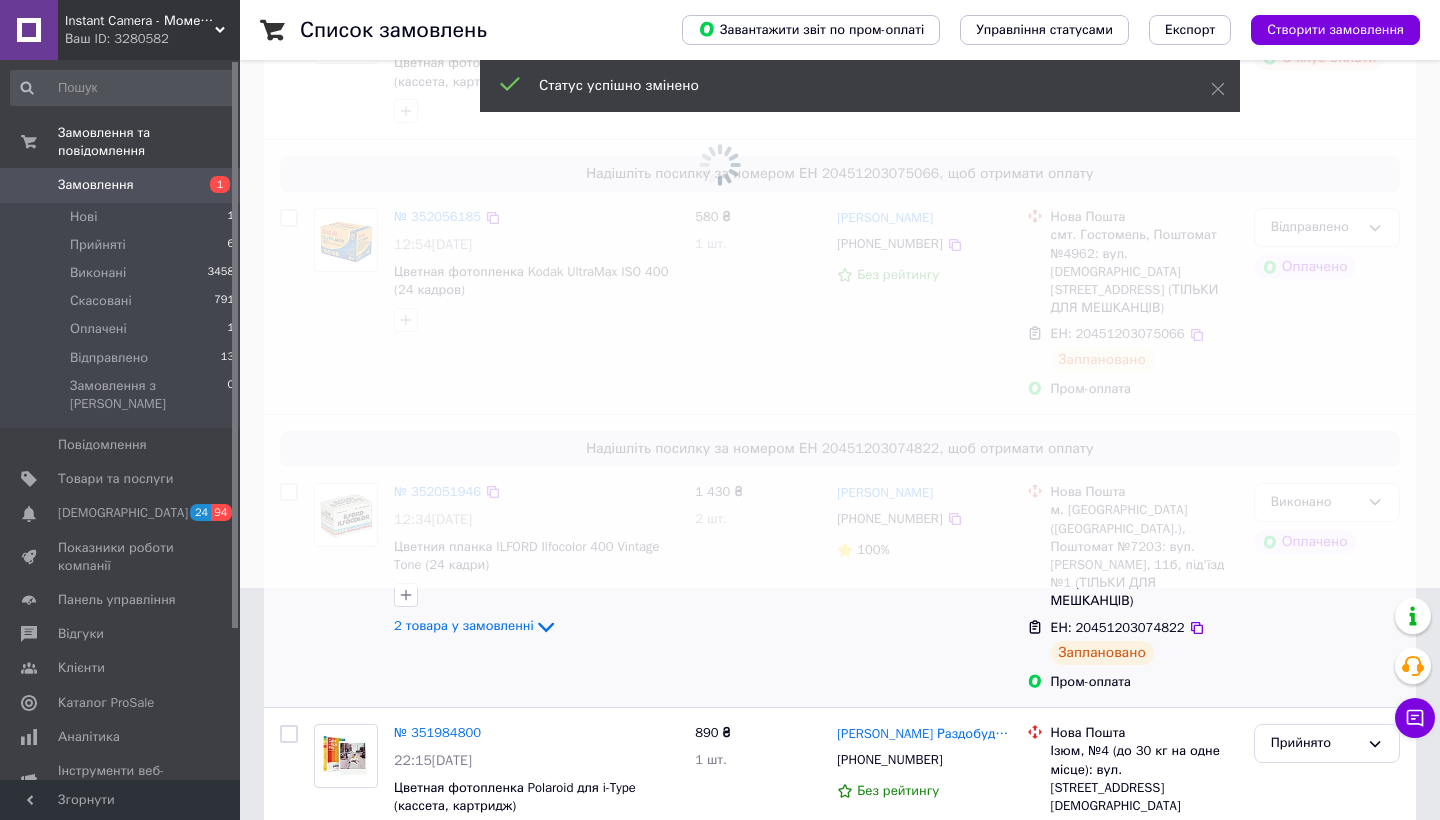 click at bounding box center [720, 178] 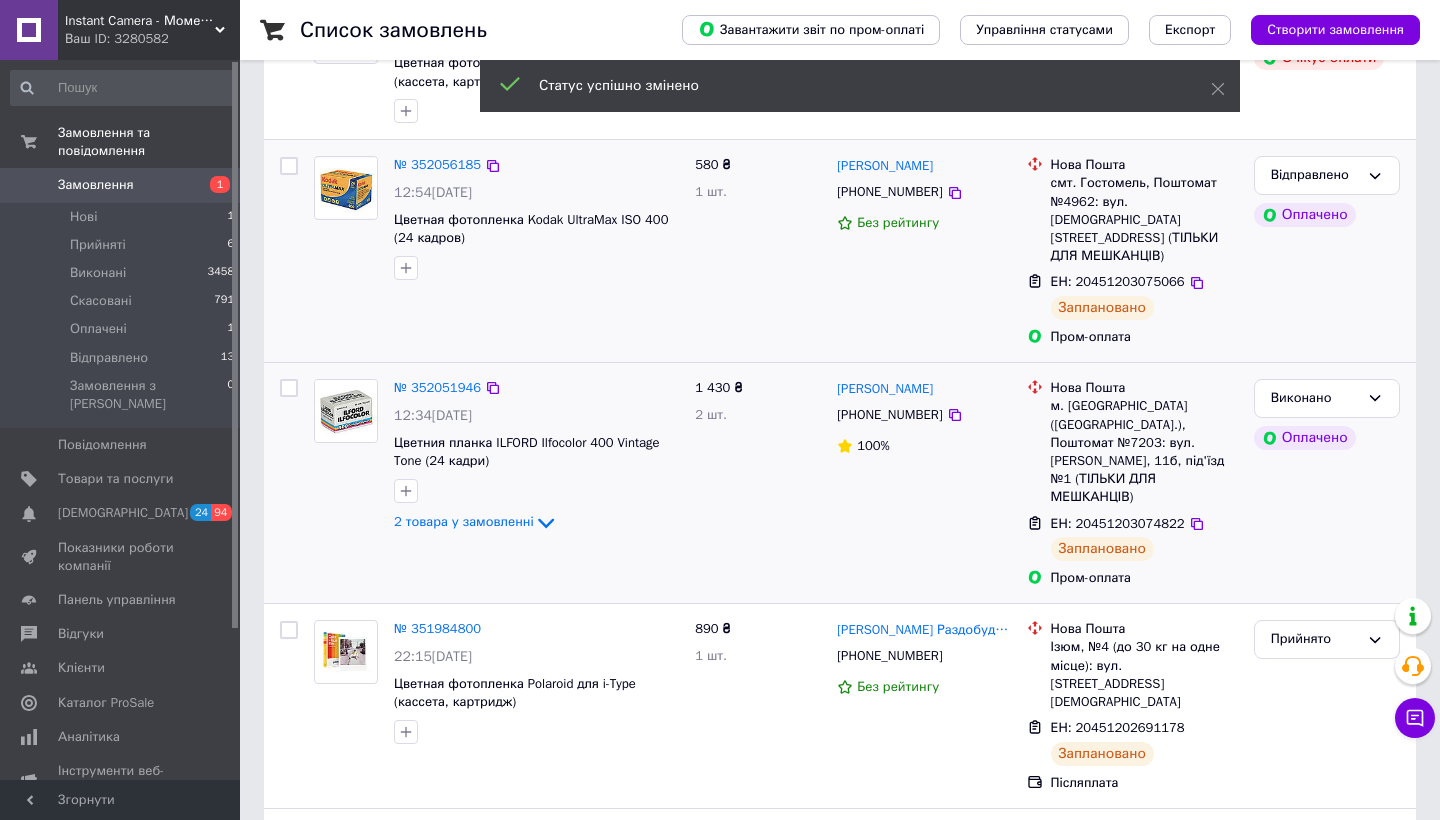 click on "[PERSON_NAME]" at bounding box center (1327, 483) 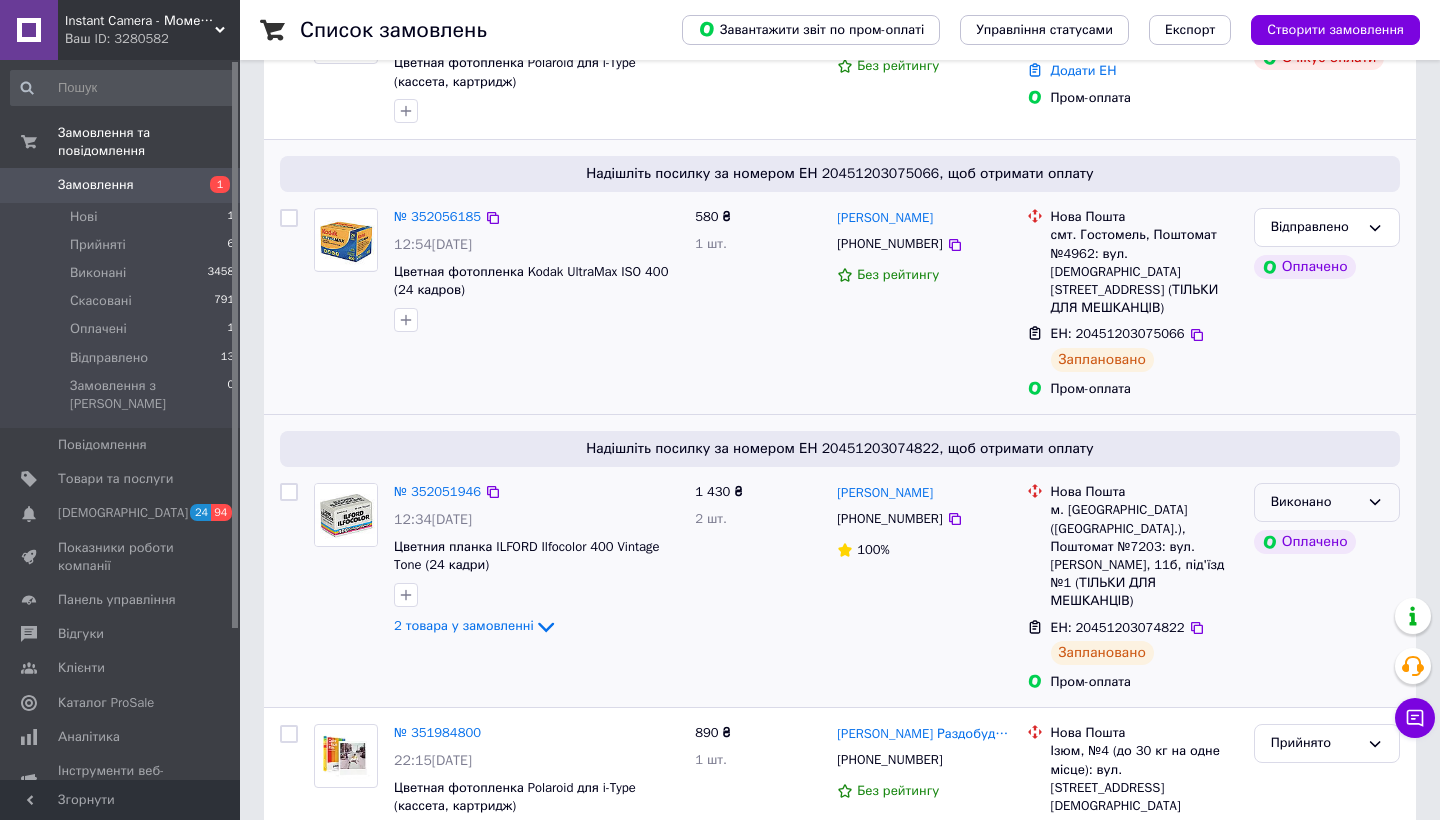 click 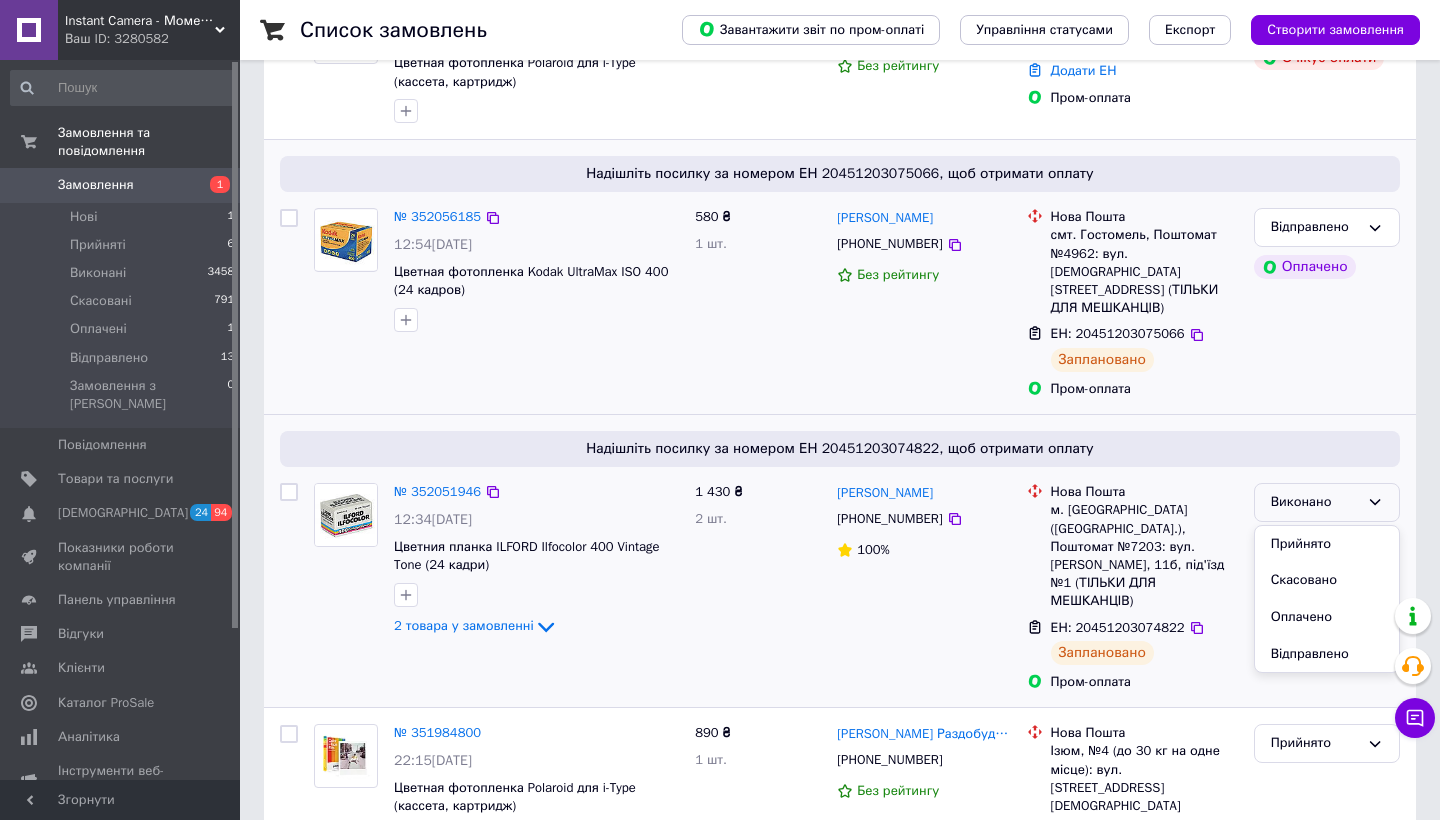 click on "Відправлено" at bounding box center (1327, 654) 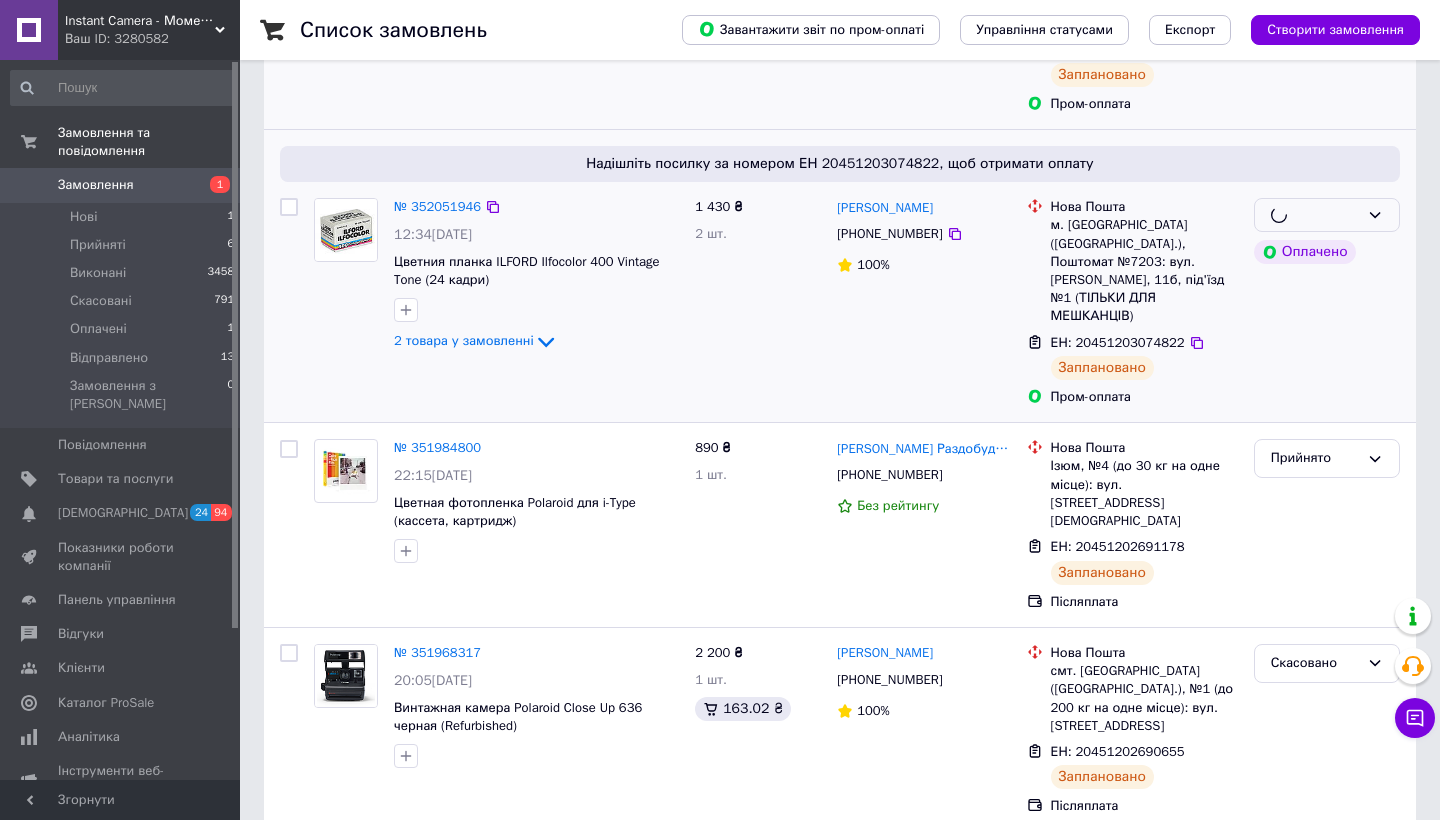 scroll, scrollTop: 519, scrollLeft: 0, axis: vertical 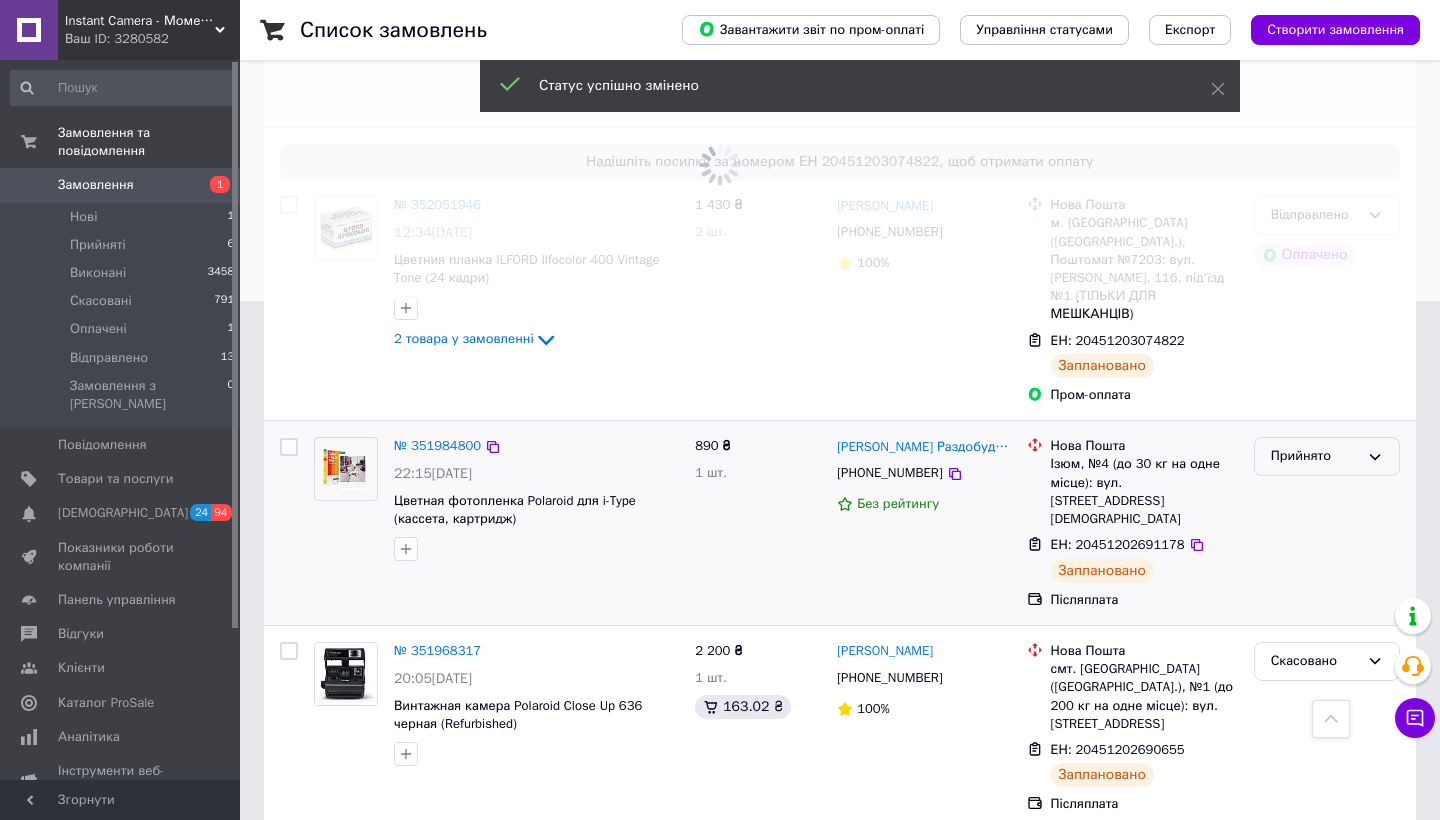 click on "Прийнято" at bounding box center (1327, 456) 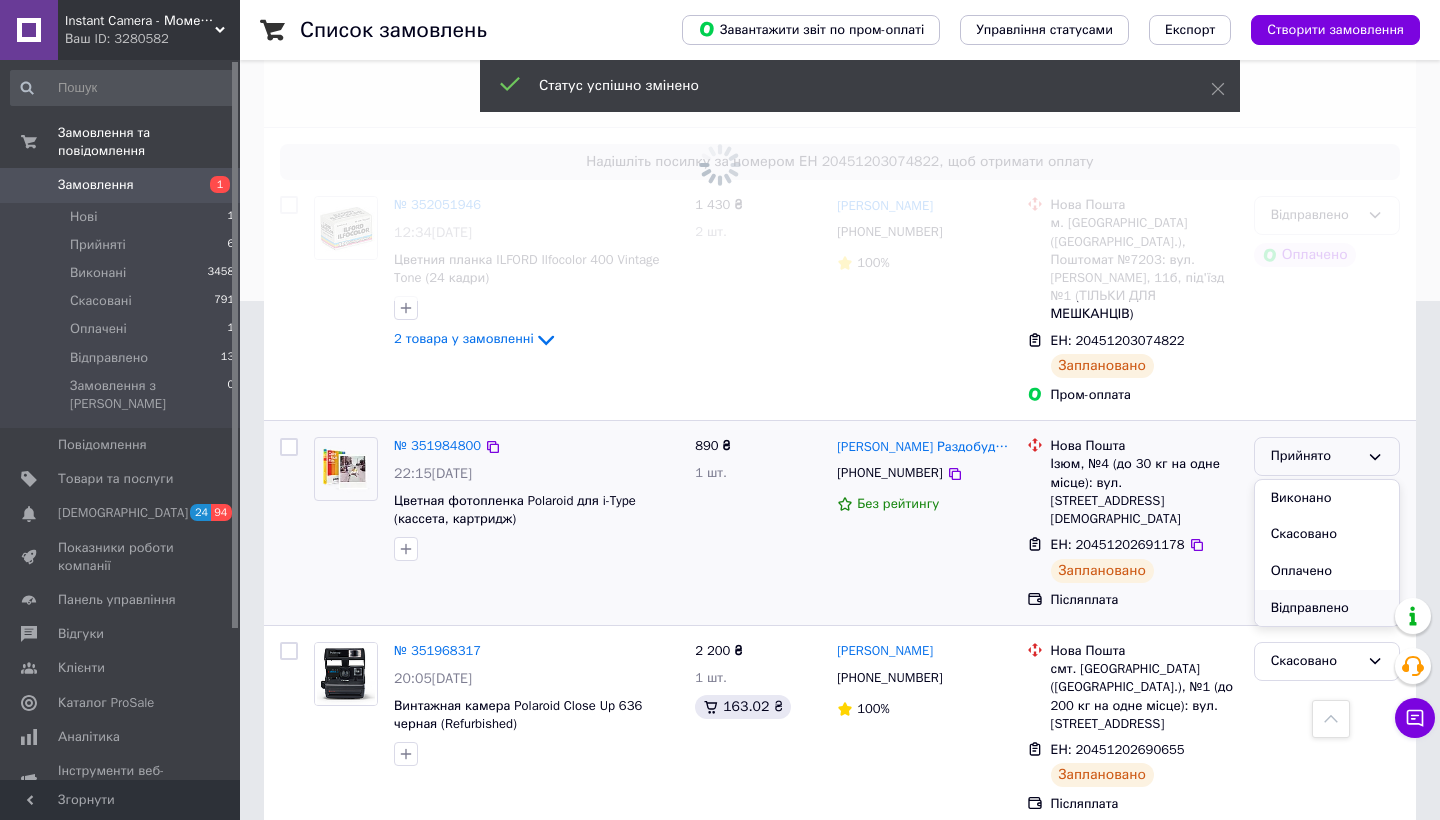 click on "Відправлено" at bounding box center [1327, 608] 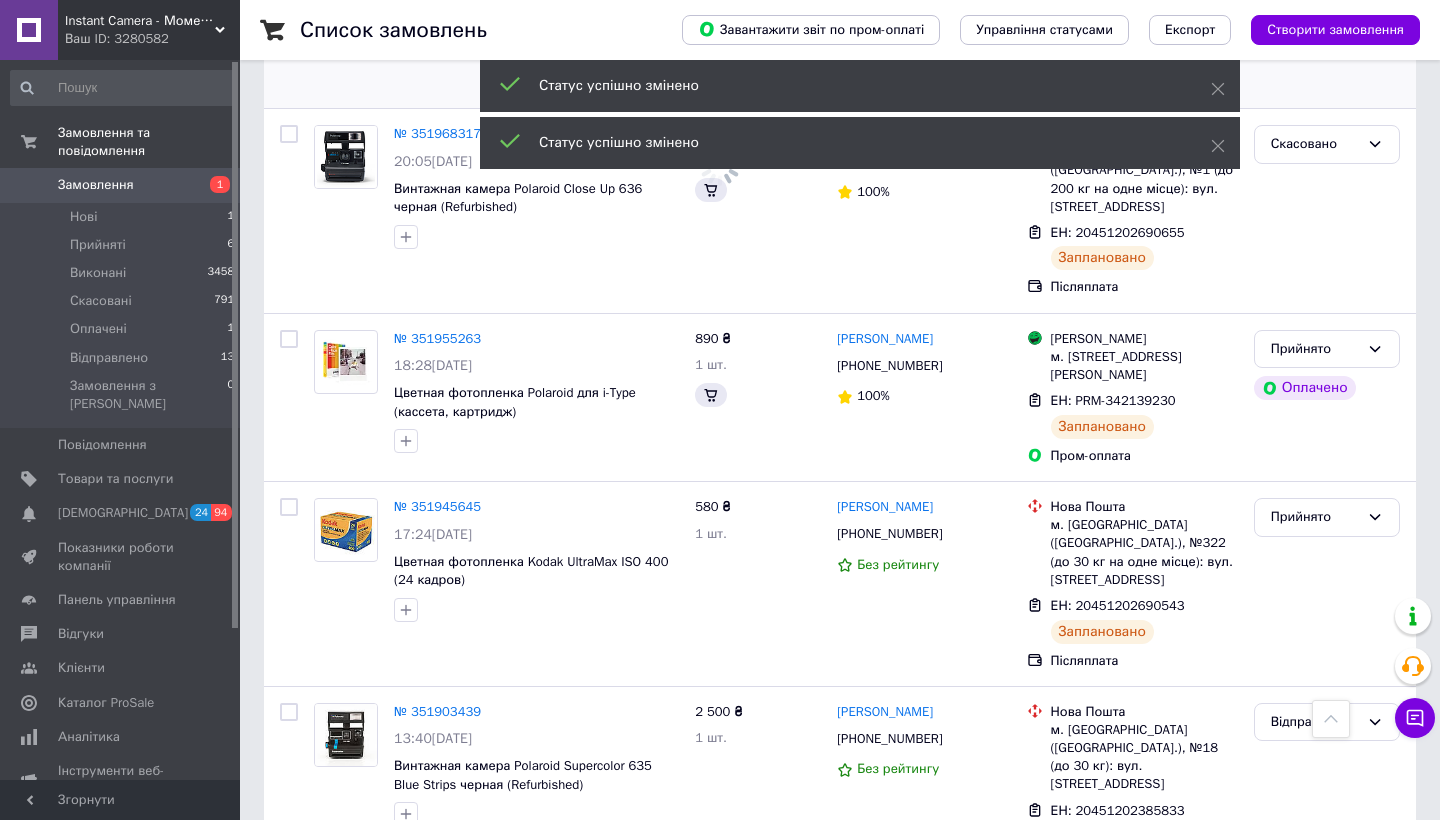 scroll, scrollTop: 968, scrollLeft: 0, axis: vertical 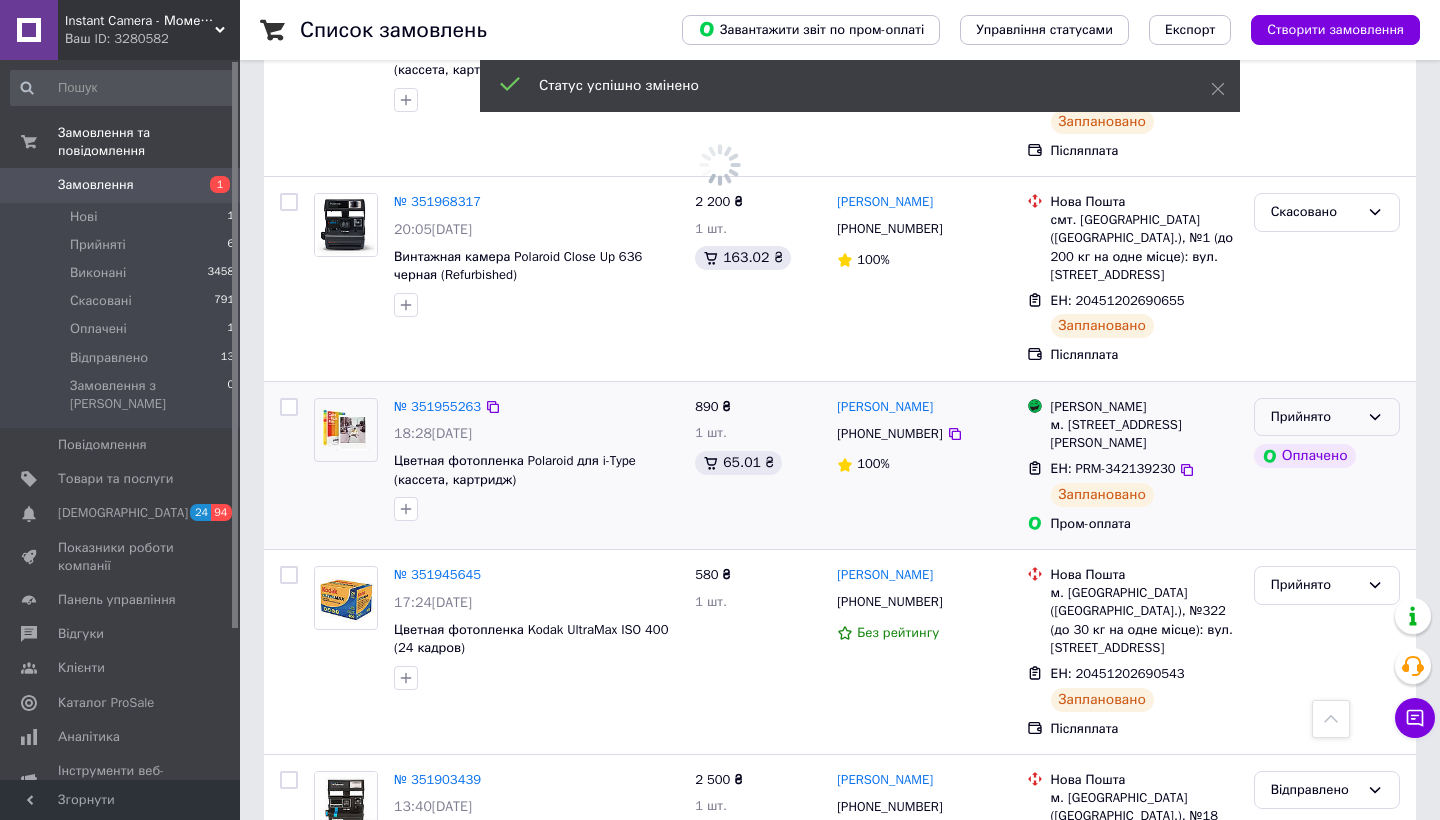 click 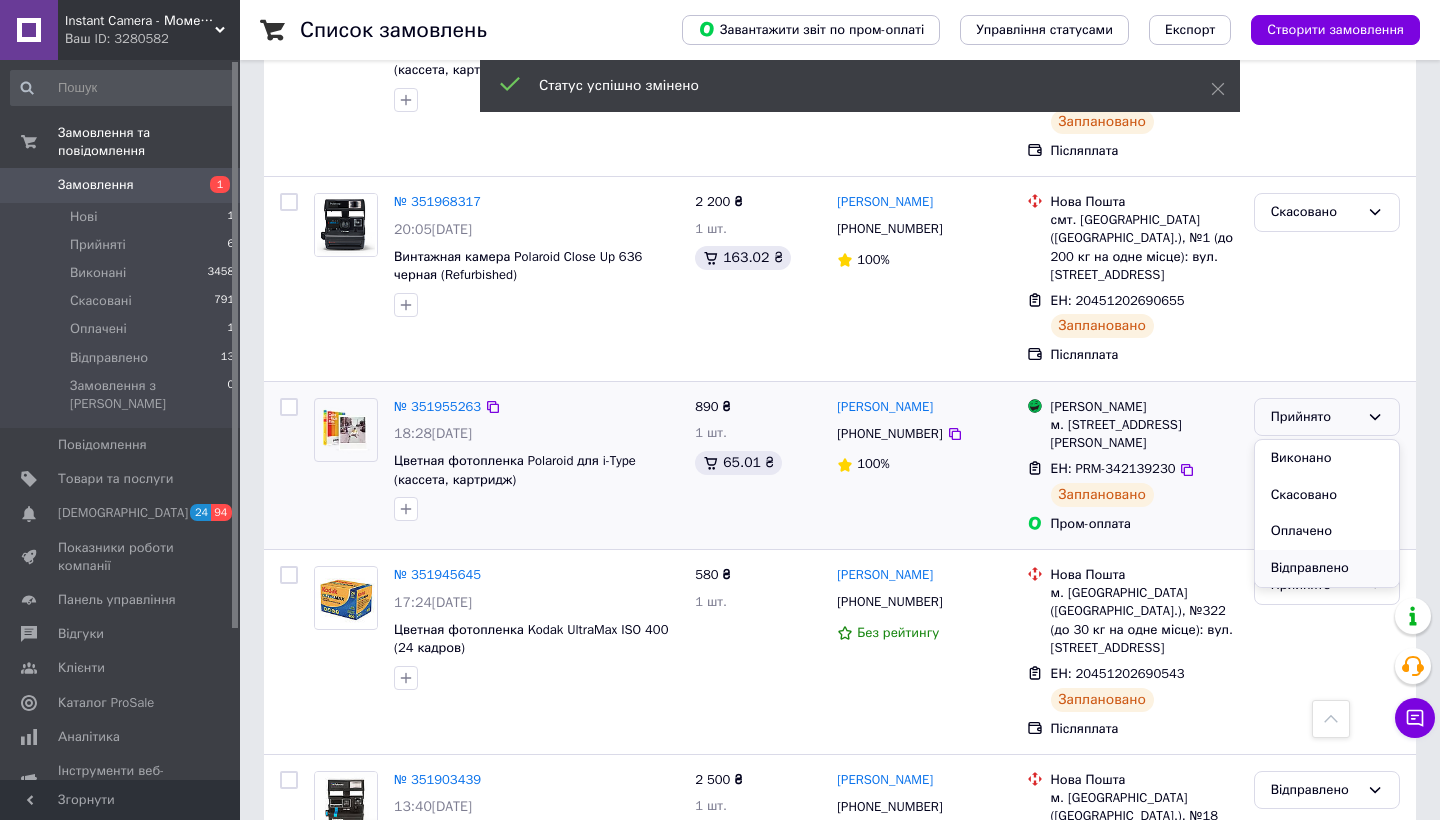 click on "Відправлено" at bounding box center [1327, 568] 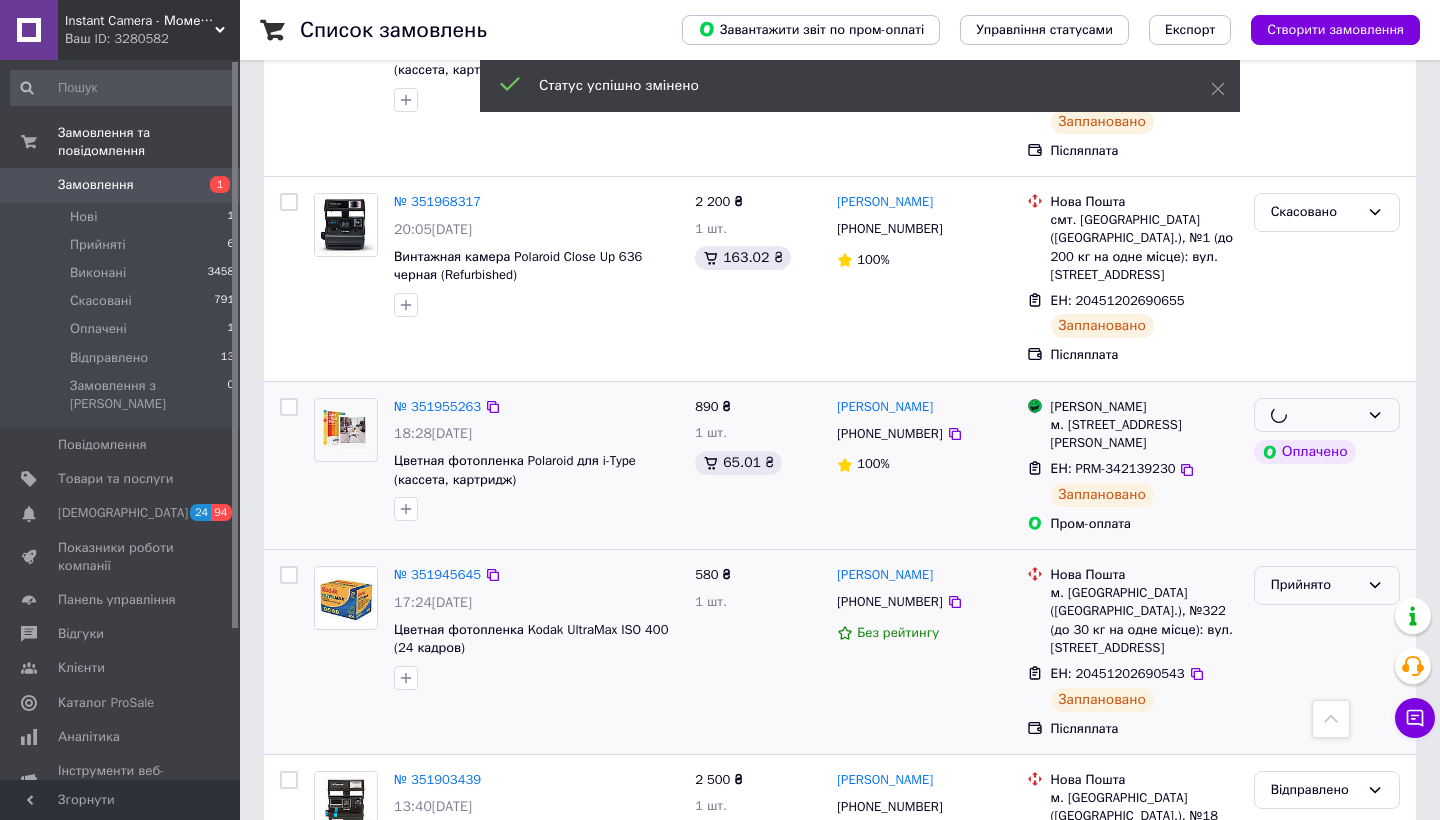 click on "Прийнято" at bounding box center [1315, 585] 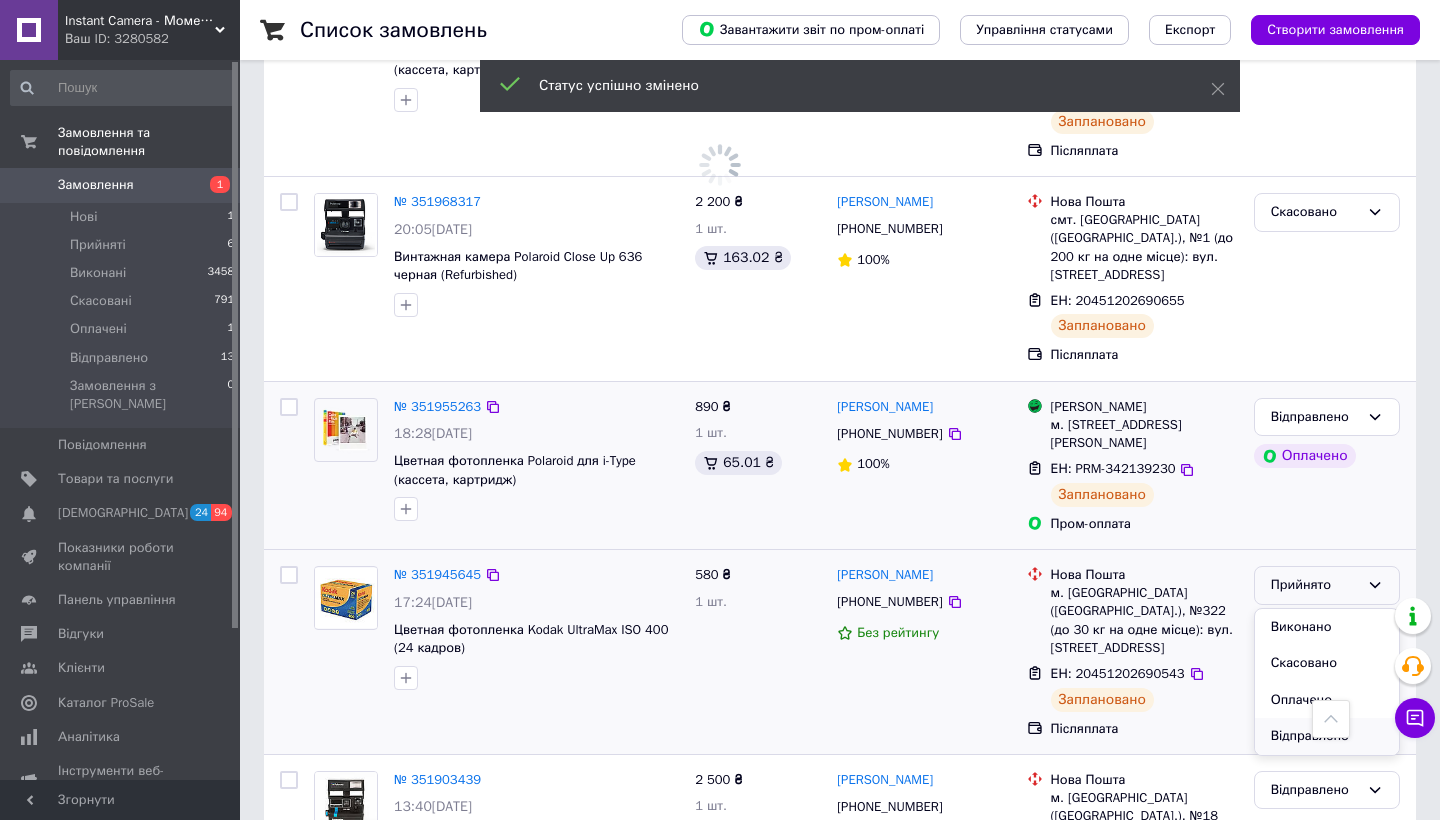 click on "Відправлено" at bounding box center (1327, 736) 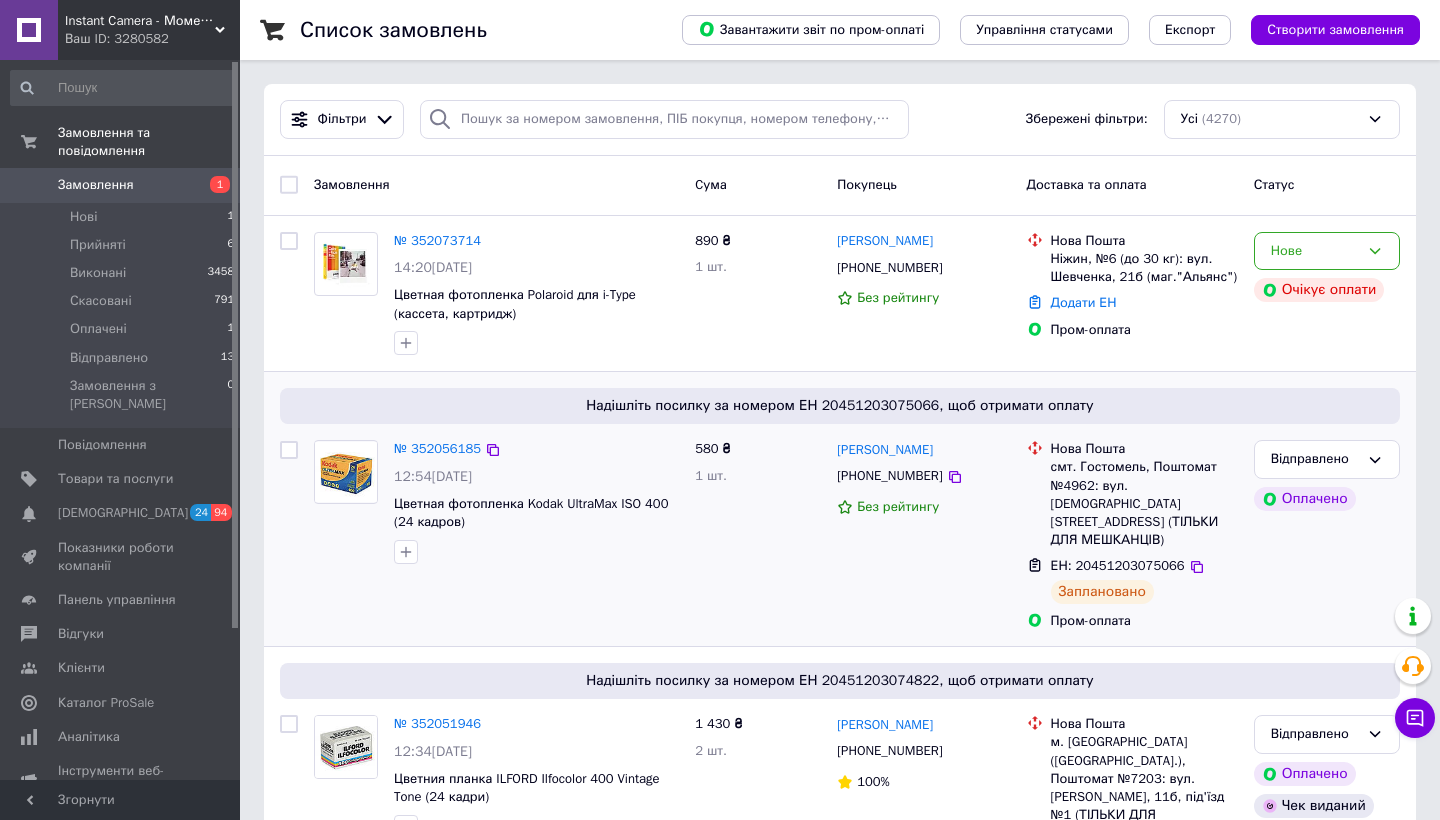 scroll, scrollTop: 0, scrollLeft: 0, axis: both 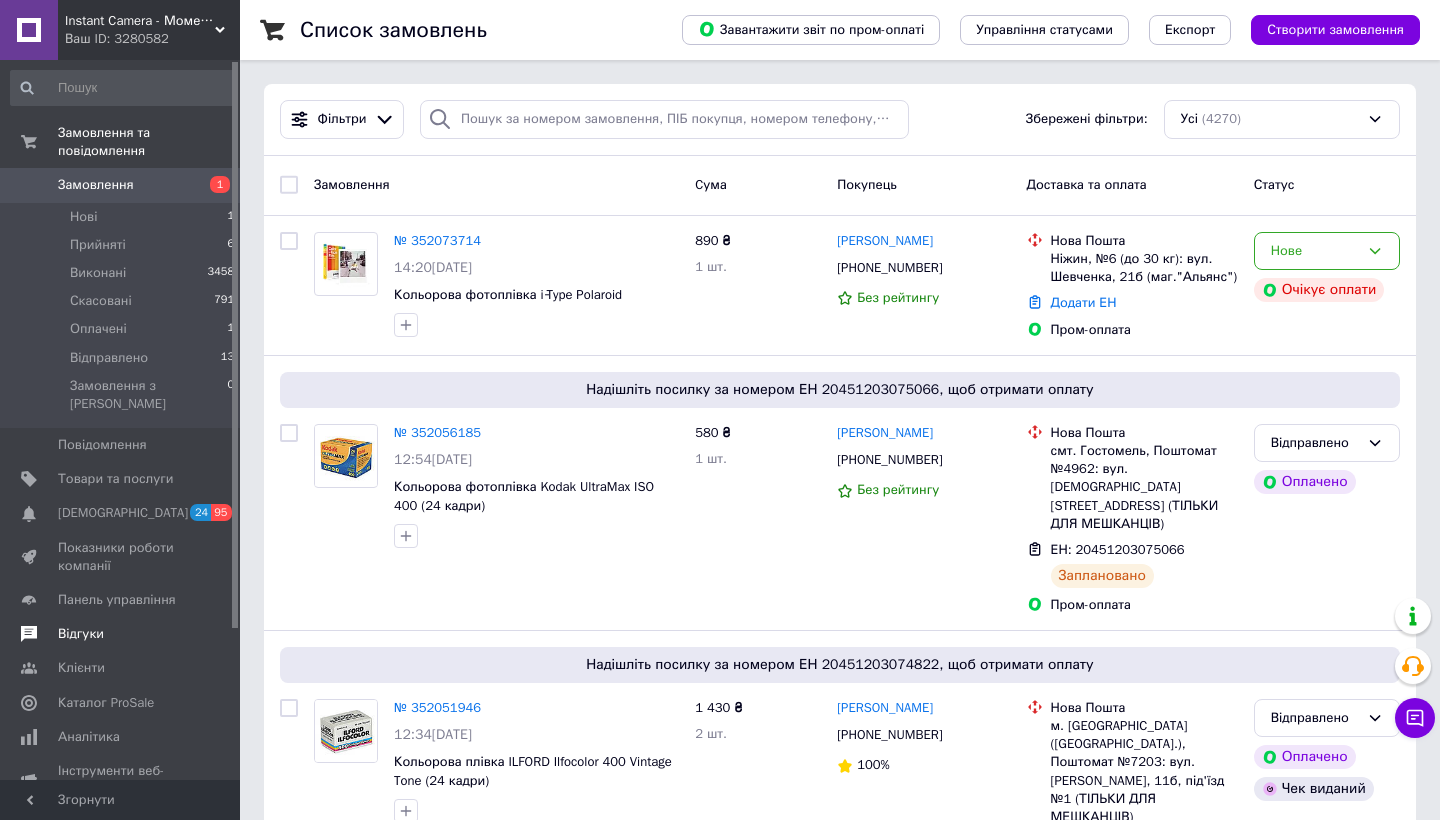 click on "Відгуки" at bounding box center (81, 634) 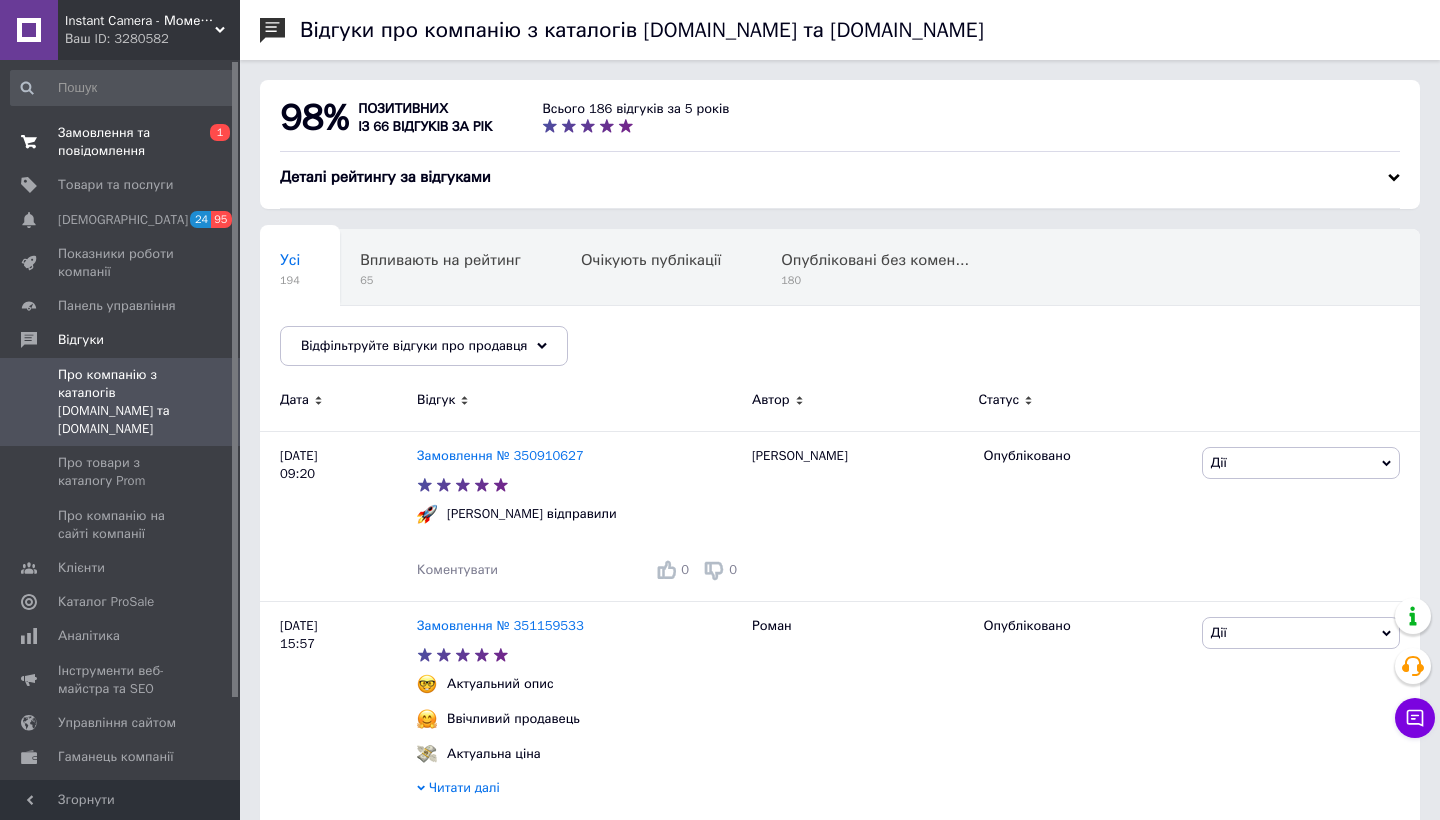 click on "Замовлення та повідомлення" at bounding box center [121, 142] 